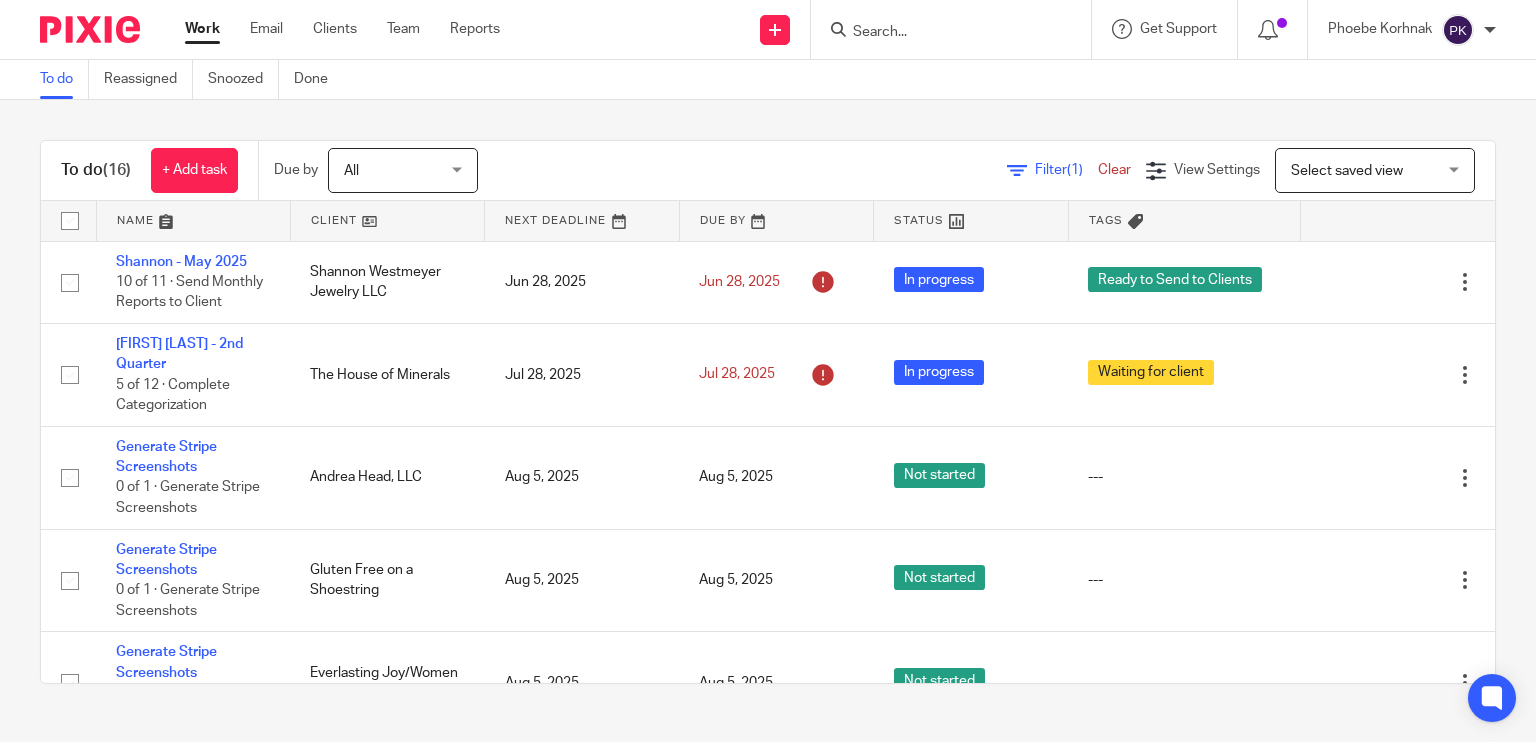 scroll, scrollTop: 0, scrollLeft: 0, axis: both 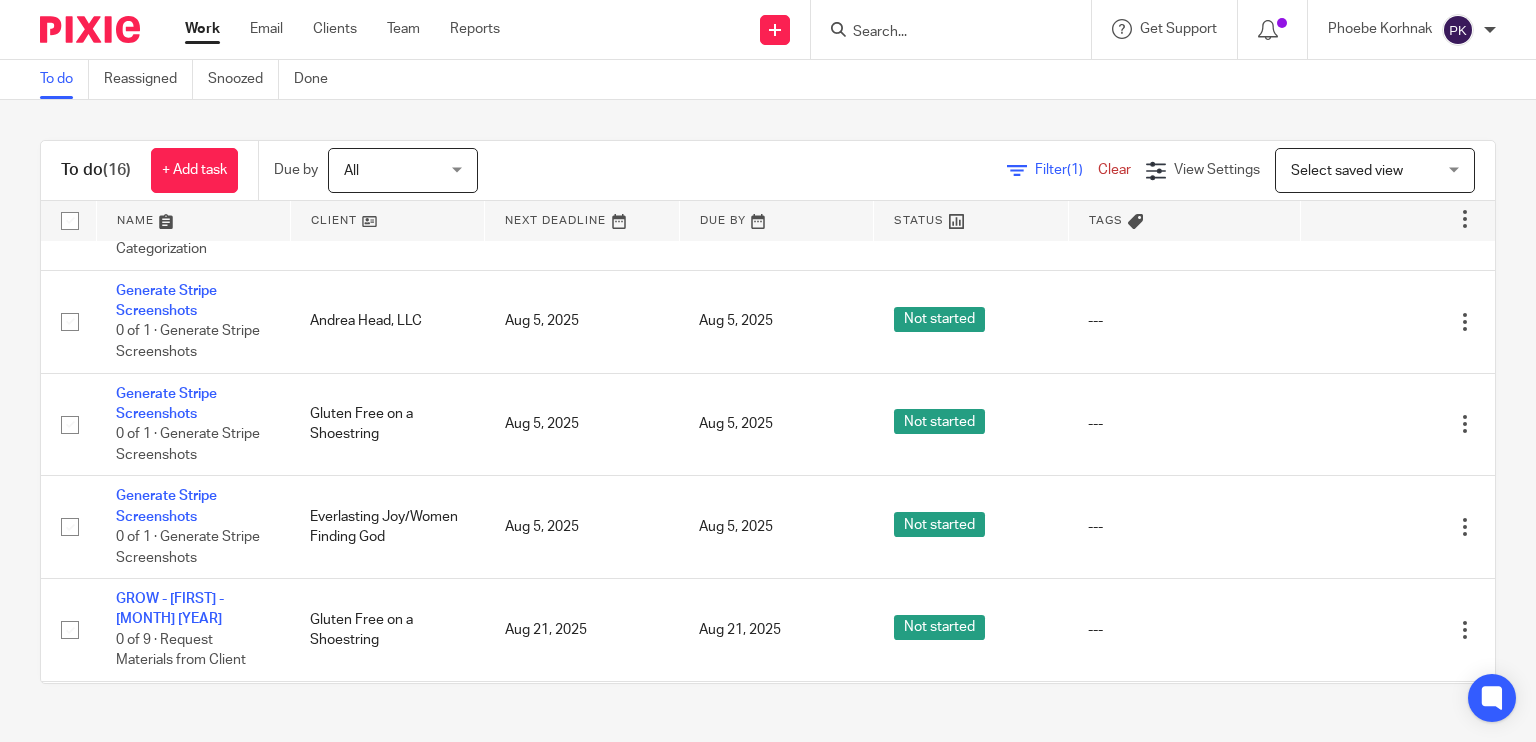 click on "Work" at bounding box center (202, 29) 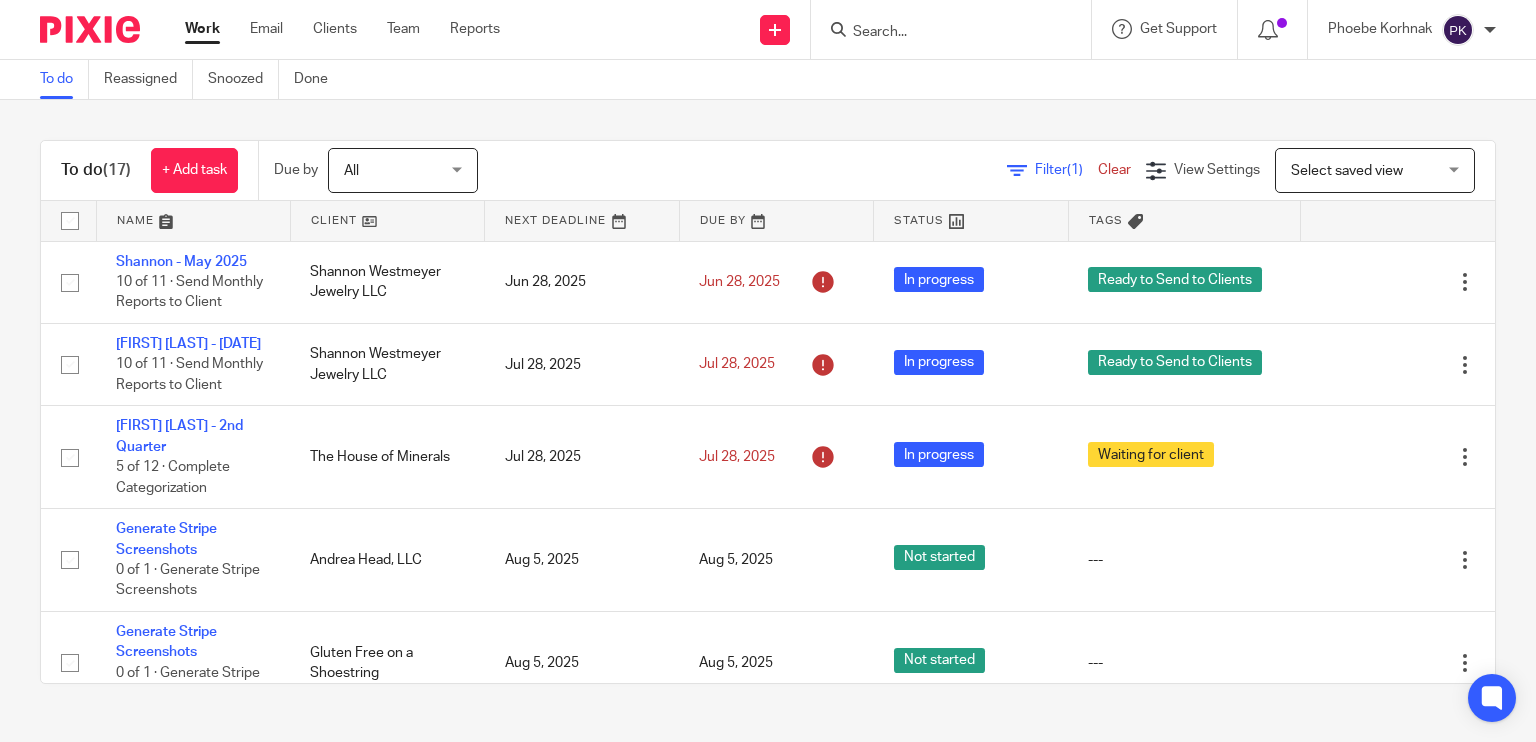 scroll, scrollTop: 0, scrollLeft: 0, axis: both 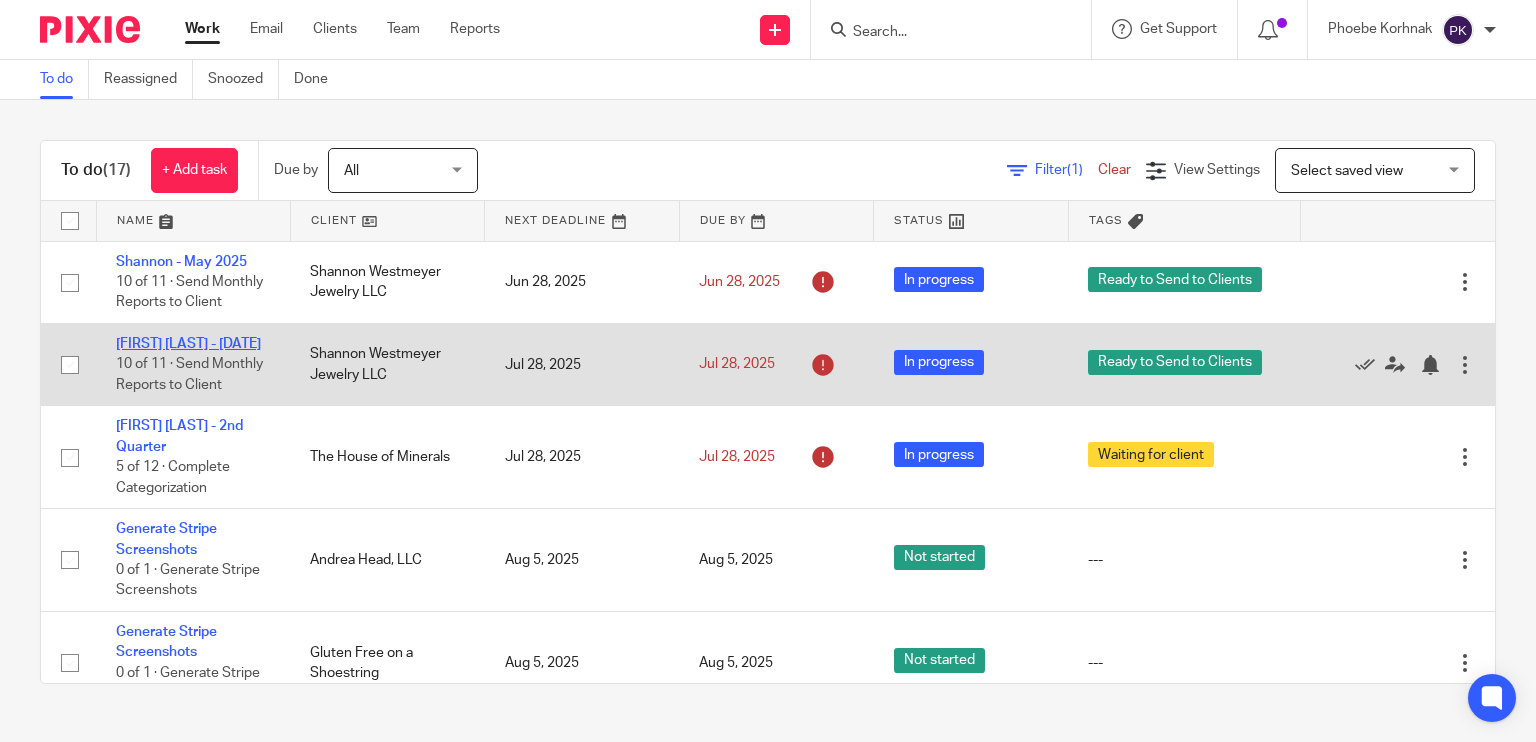 click on "[FIRST] [LAST] - [MONTH]" at bounding box center [188, 344] 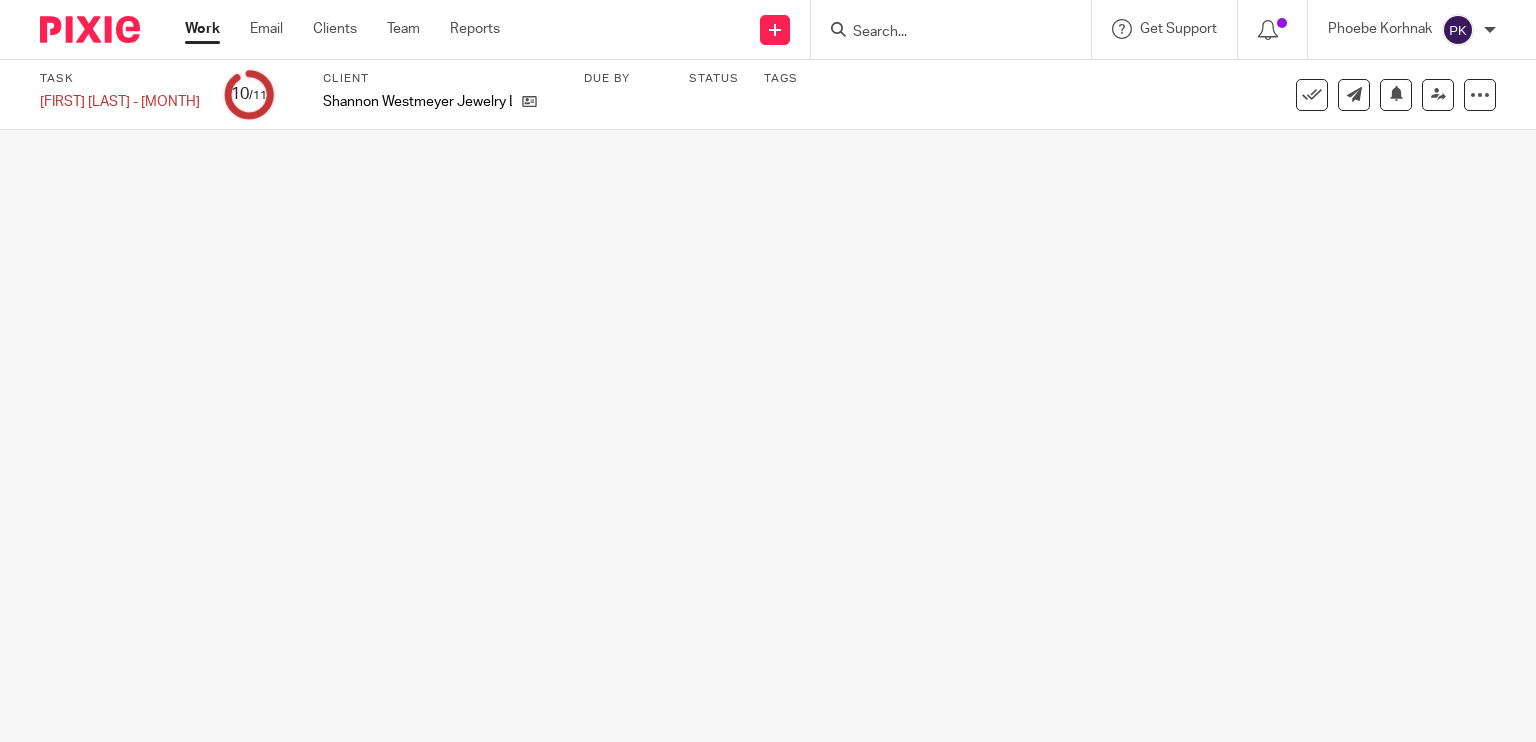 scroll, scrollTop: 0, scrollLeft: 0, axis: both 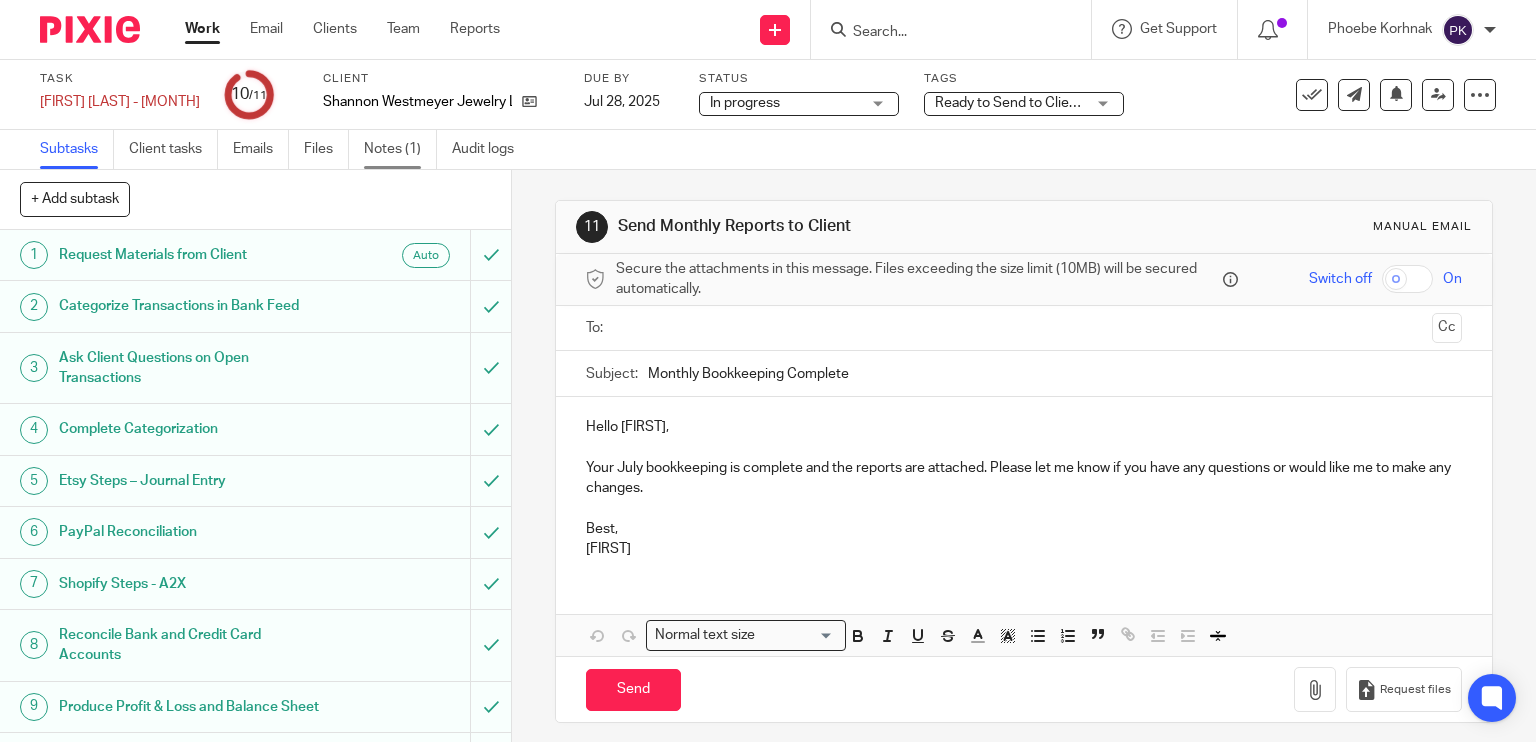click on "Notes (1)" at bounding box center [400, 149] 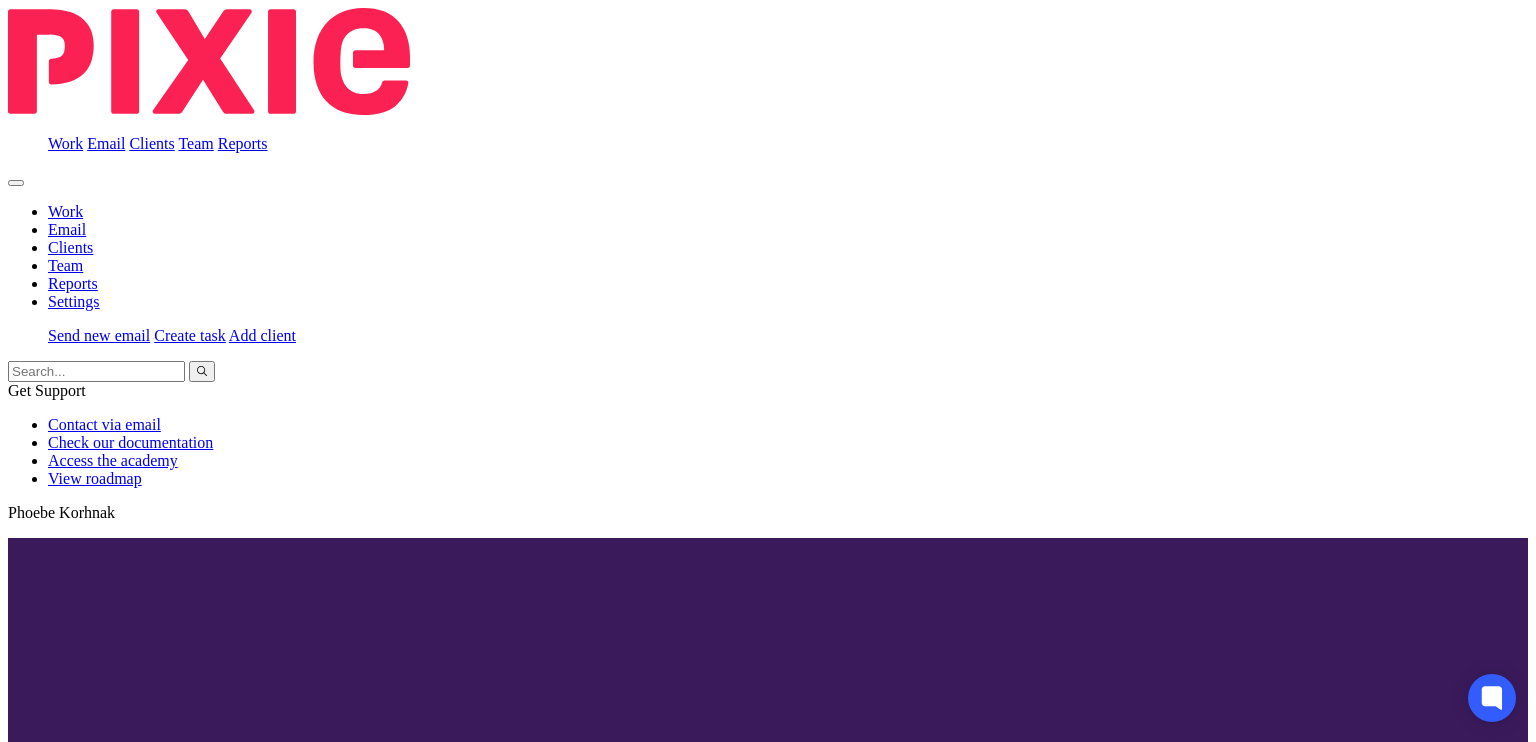 scroll, scrollTop: 0, scrollLeft: 0, axis: both 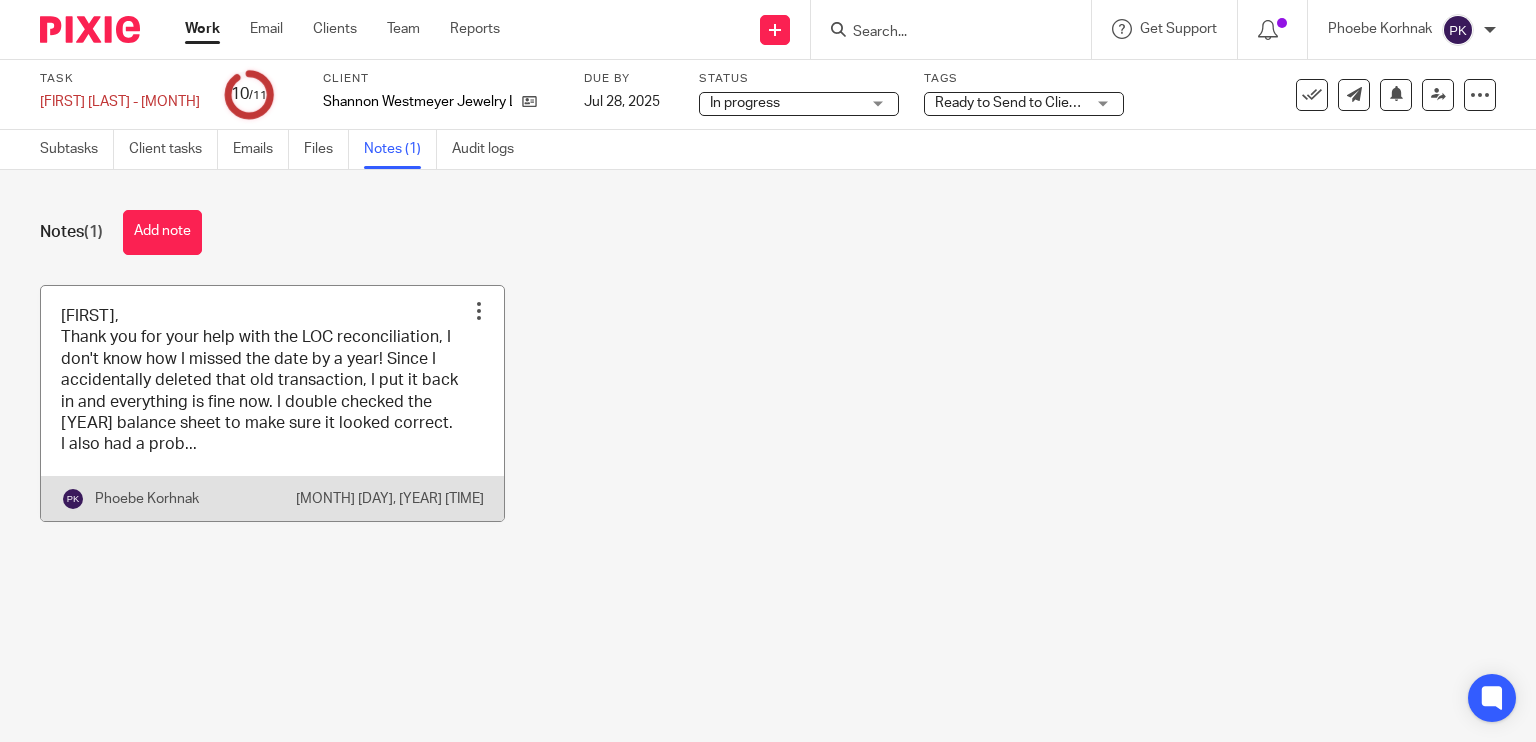 click at bounding box center (272, 403) 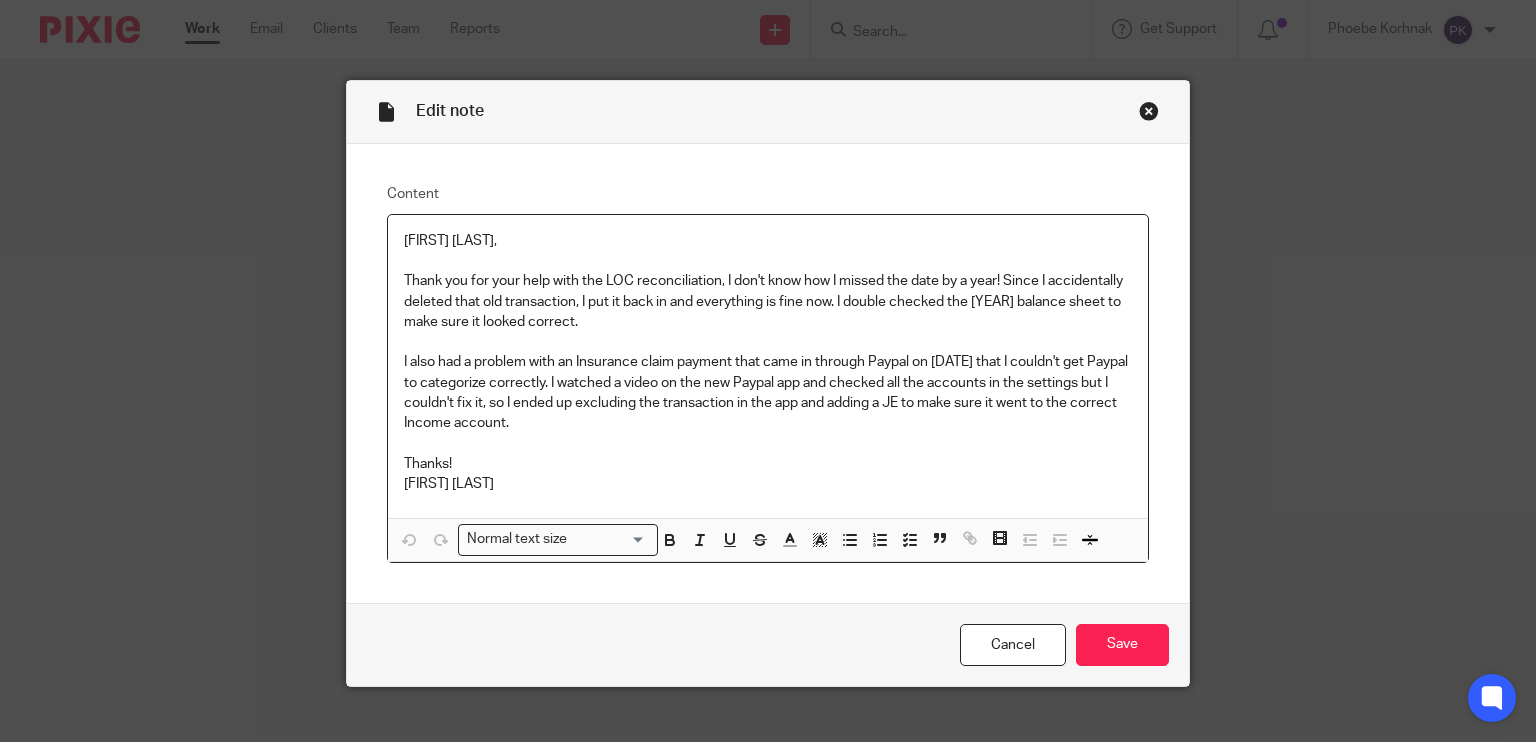scroll, scrollTop: 0, scrollLeft: 0, axis: both 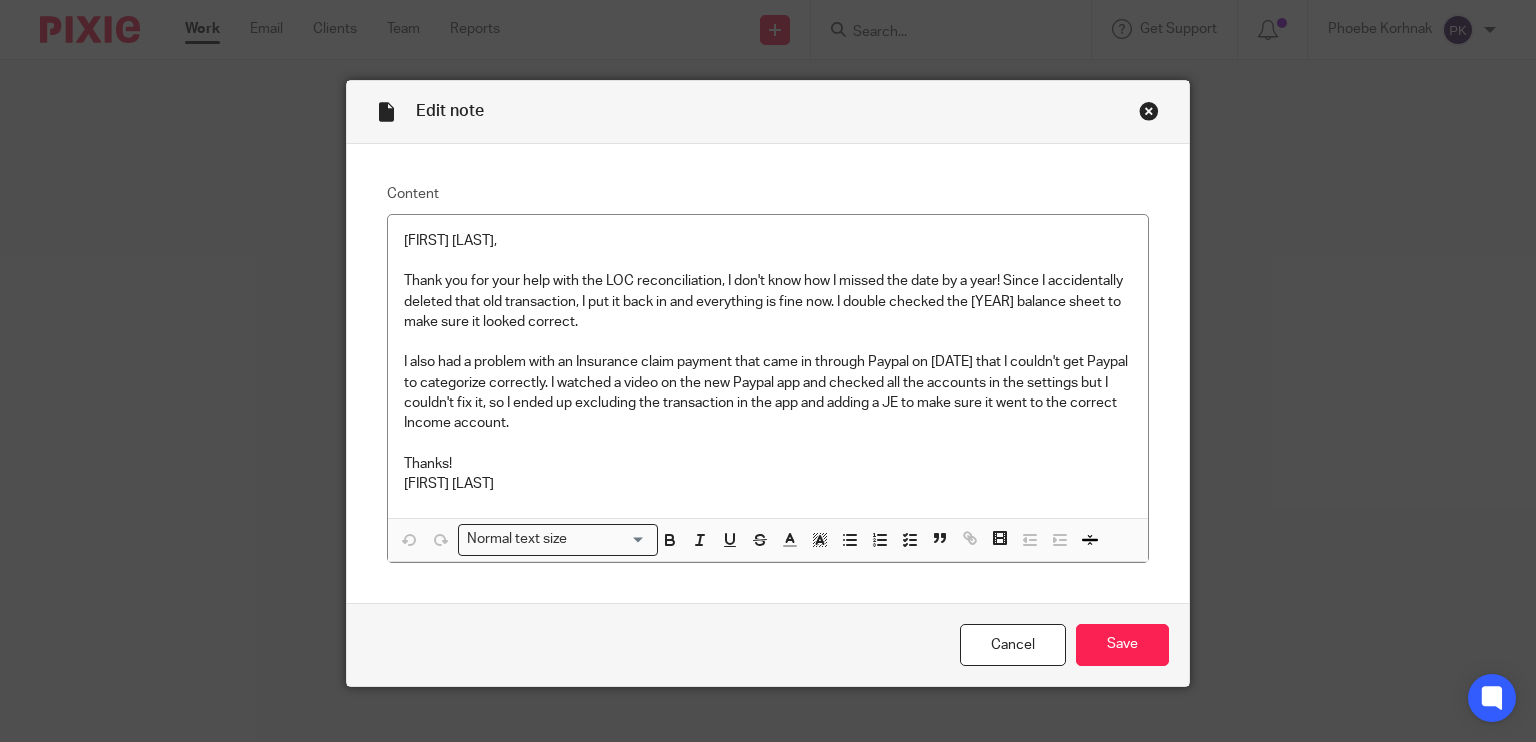 click at bounding box center [1149, 111] 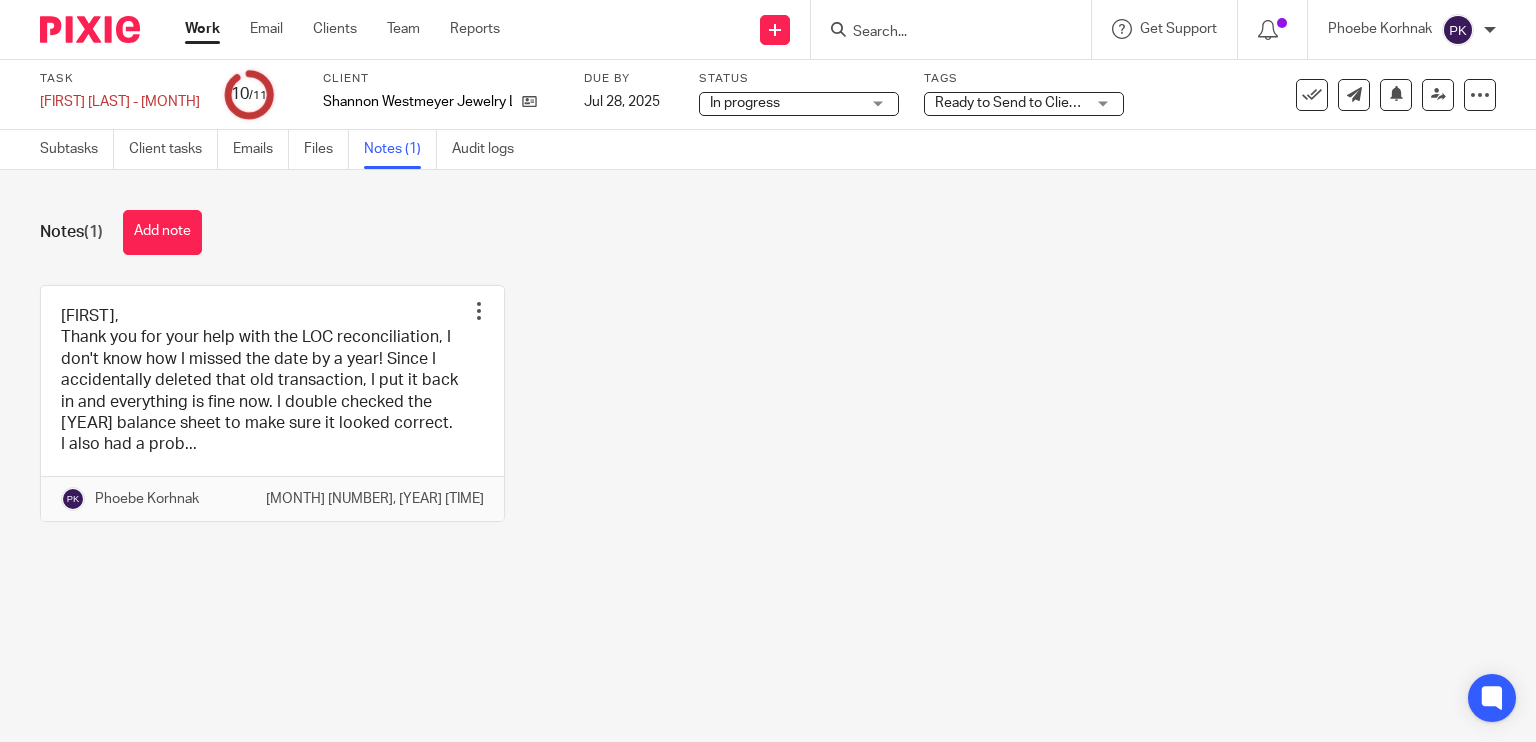 scroll, scrollTop: 0, scrollLeft: 0, axis: both 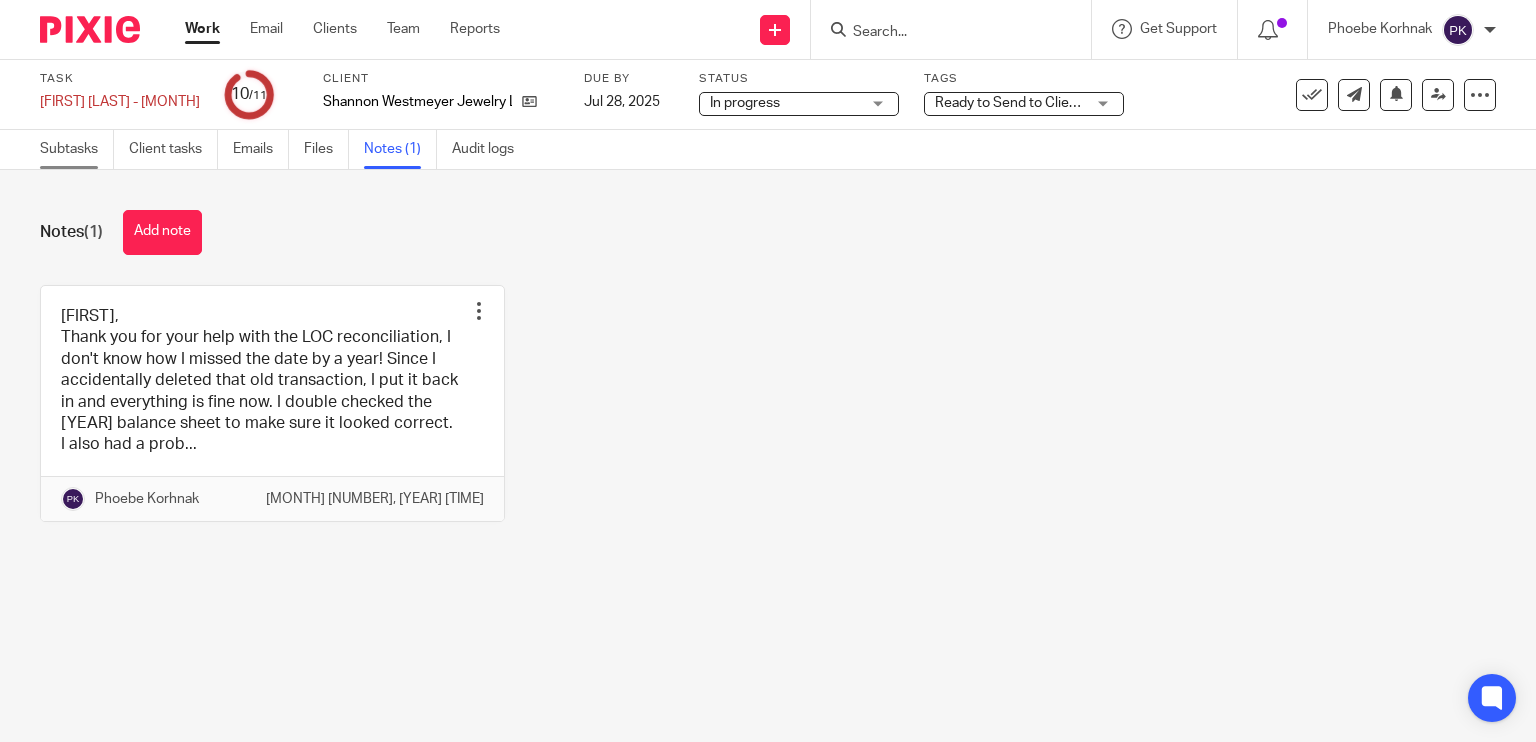 click on "Subtasks" at bounding box center (77, 149) 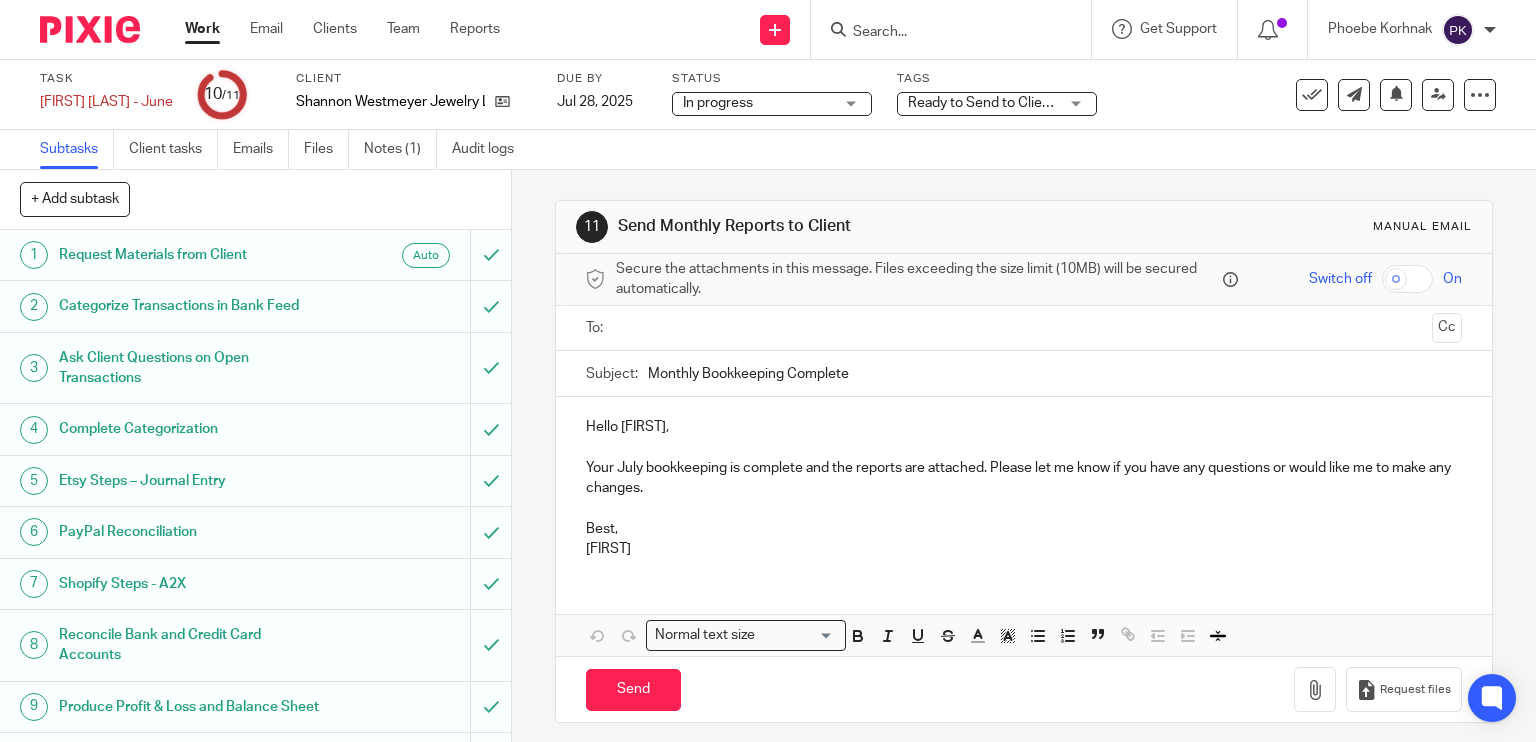 scroll, scrollTop: 0, scrollLeft: 0, axis: both 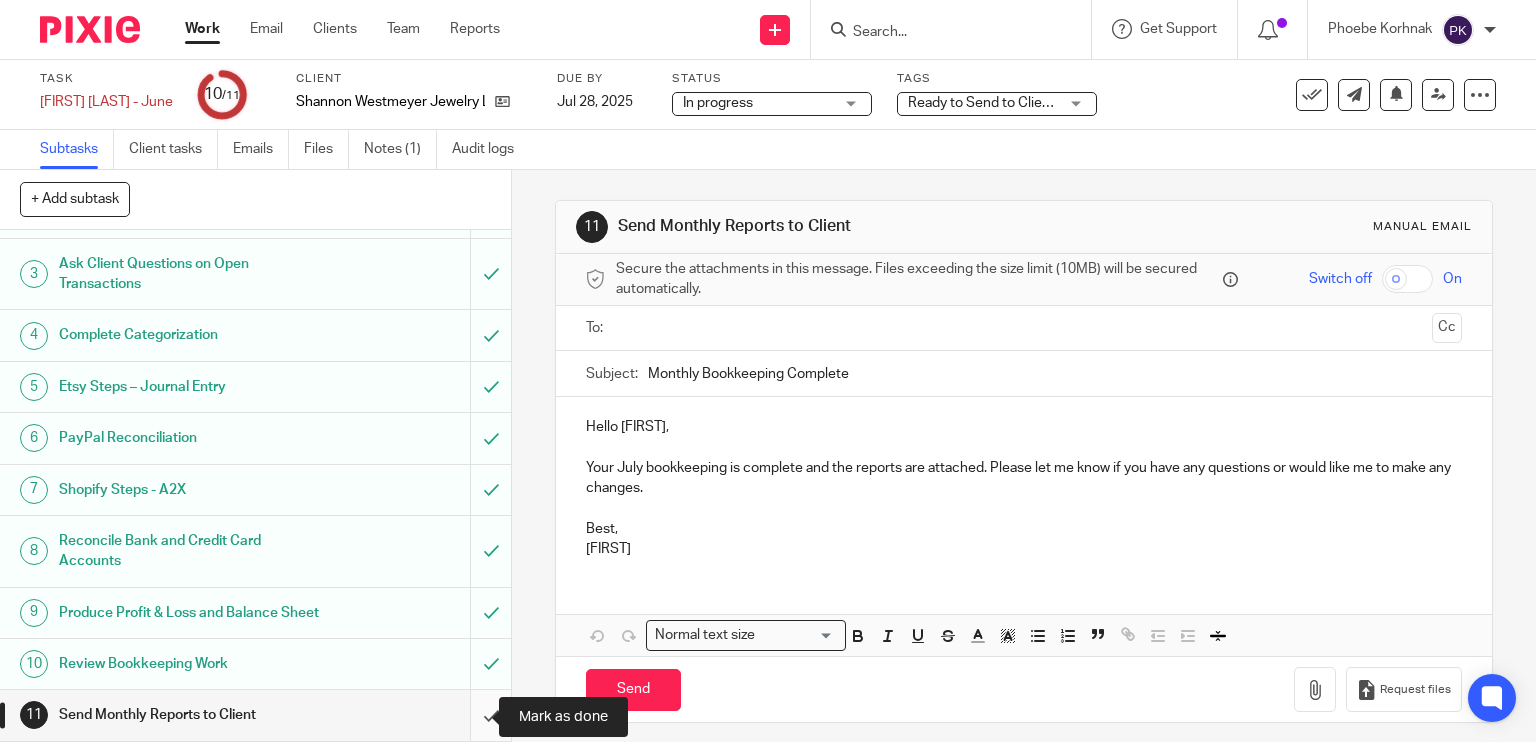 click at bounding box center (255, 715) 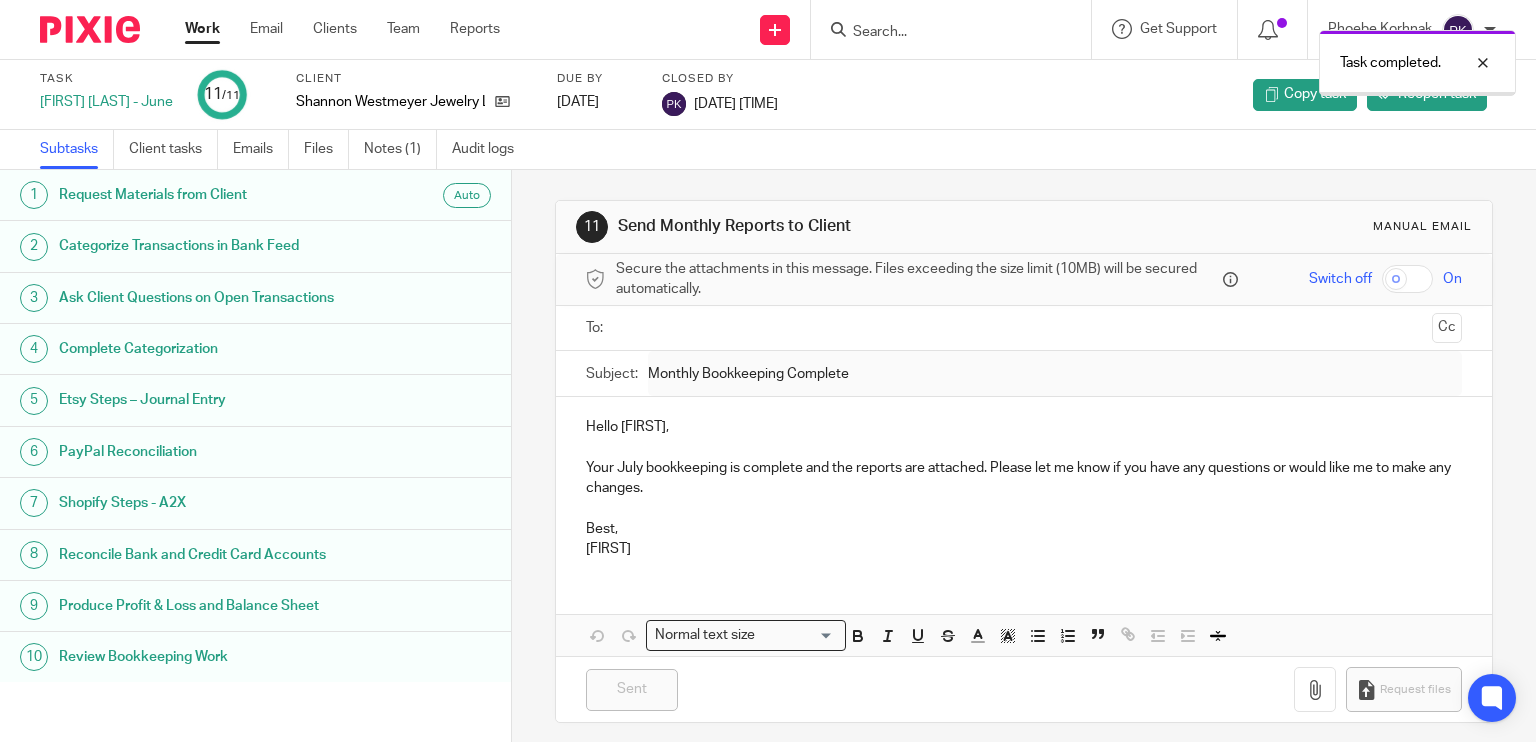 scroll, scrollTop: 0, scrollLeft: 0, axis: both 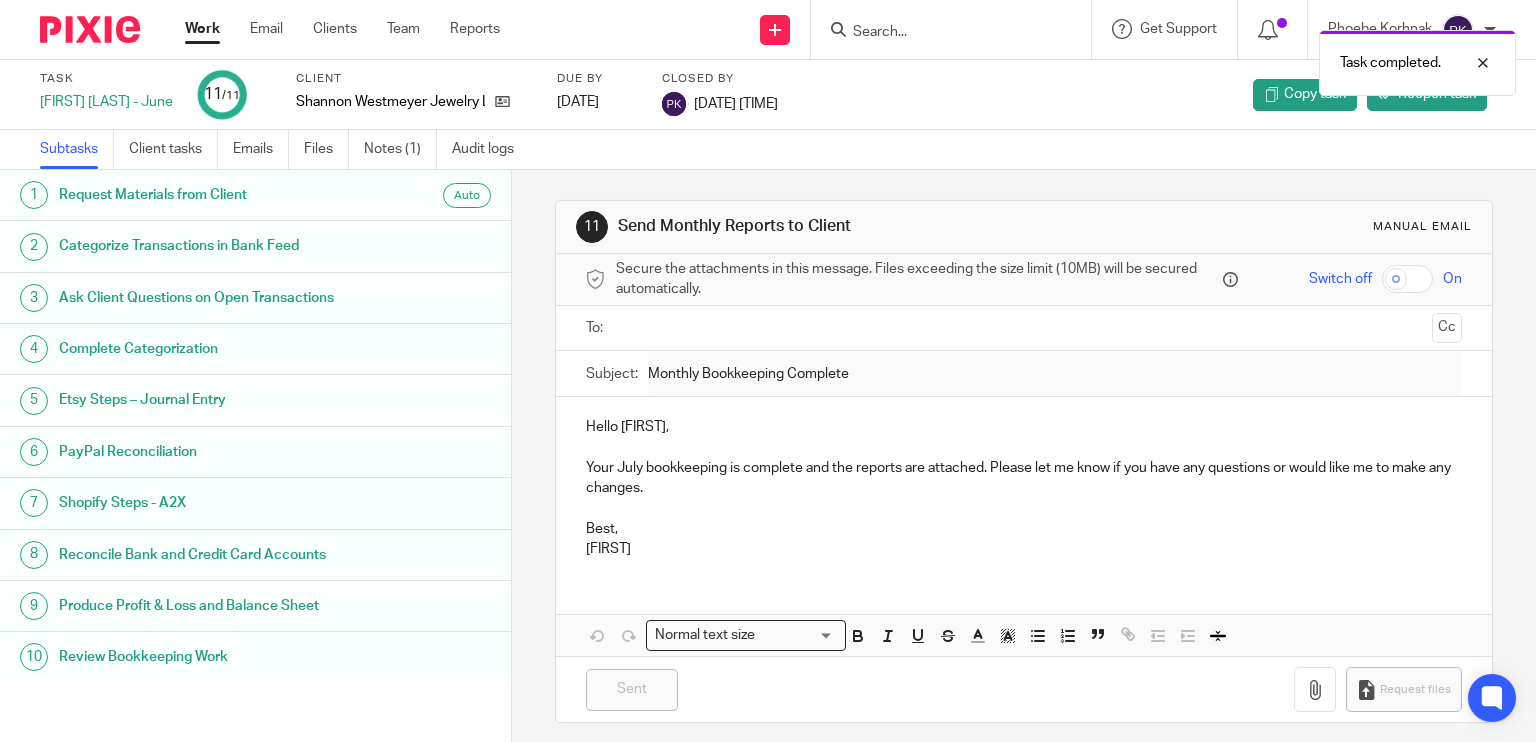 click on "Work" at bounding box center [202, 29] 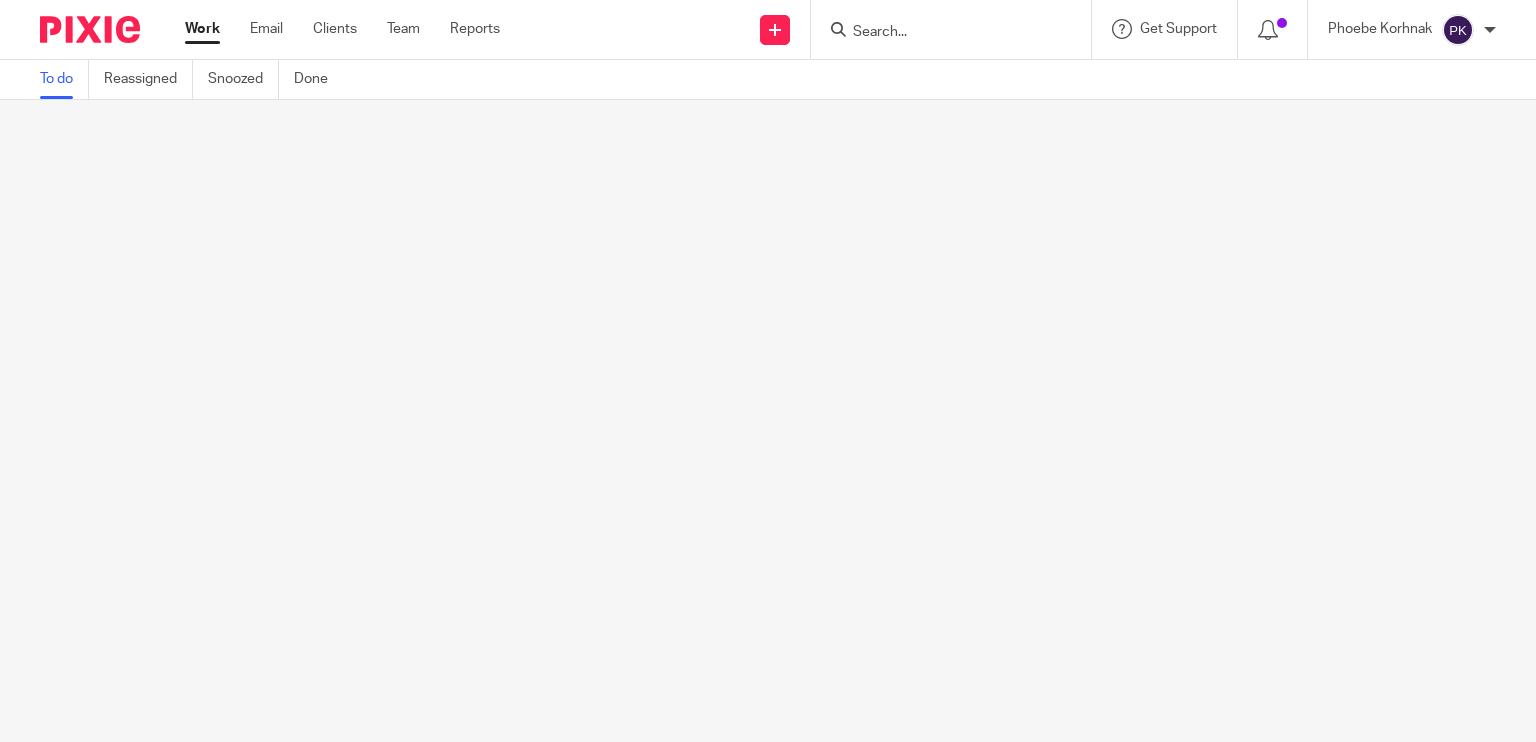 scroll, scrollTop: 0, scrollLeft: 0, axis: both 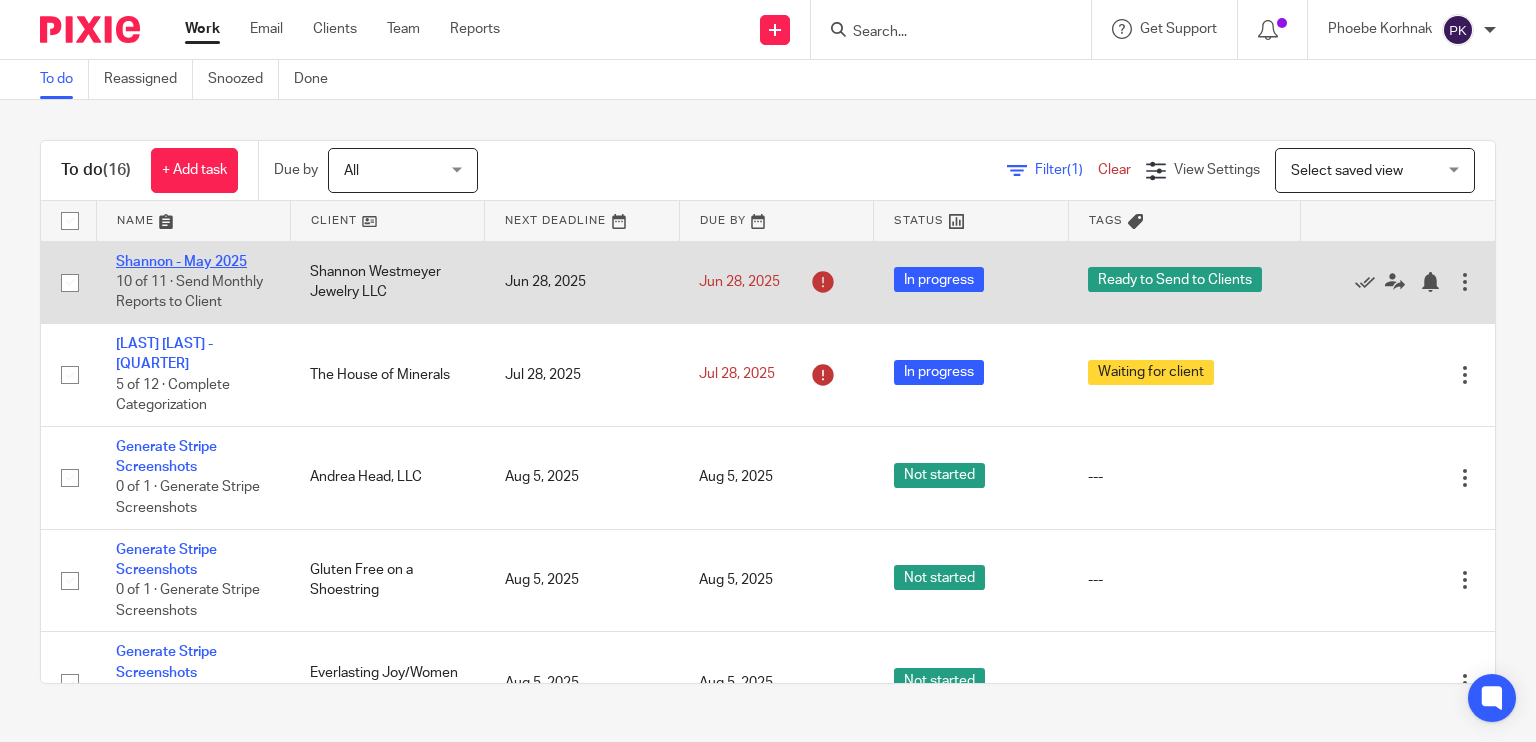 click on "Shannon - May 2025" at bounding box center (181, 262) 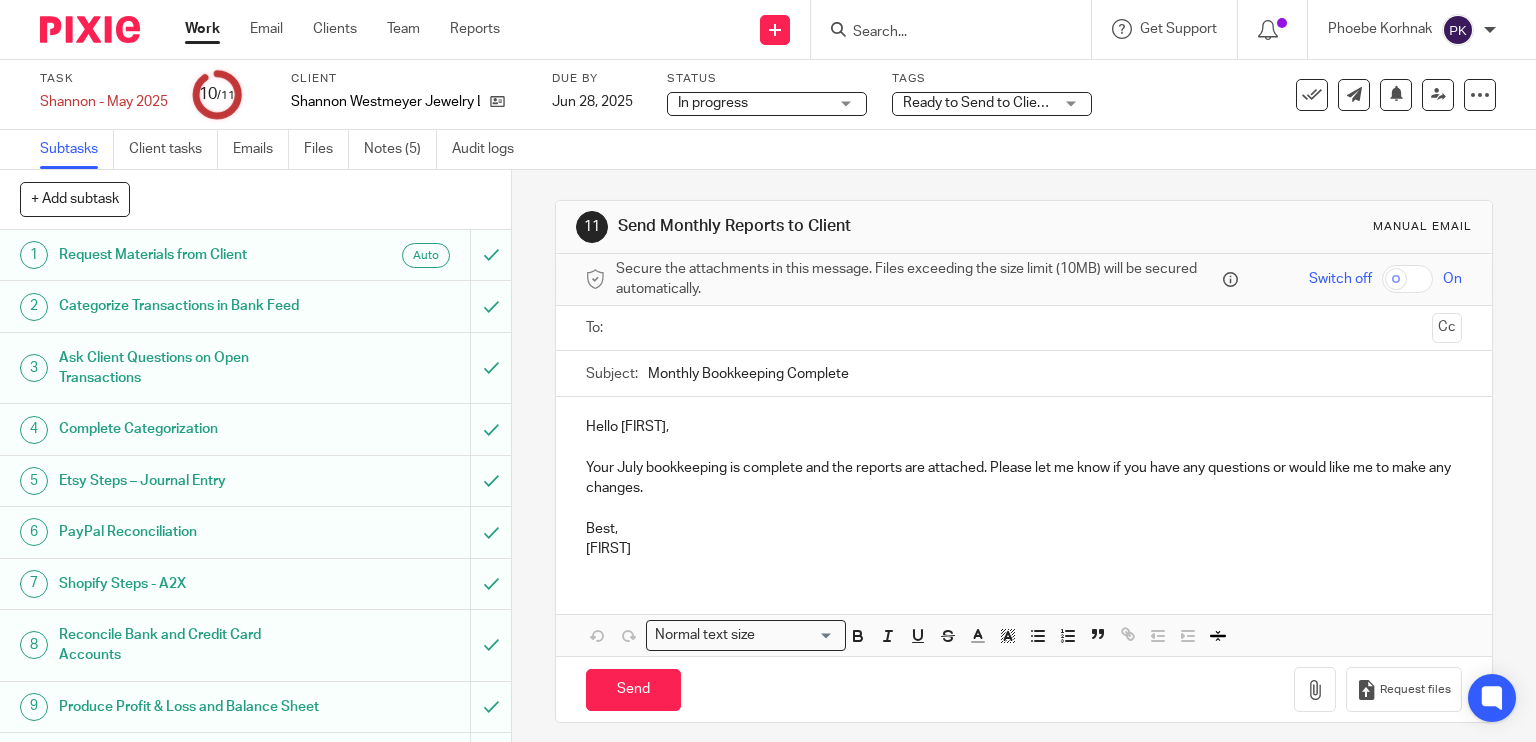scroll, scrollTop: 0, scrollLeft: 0, axis: both 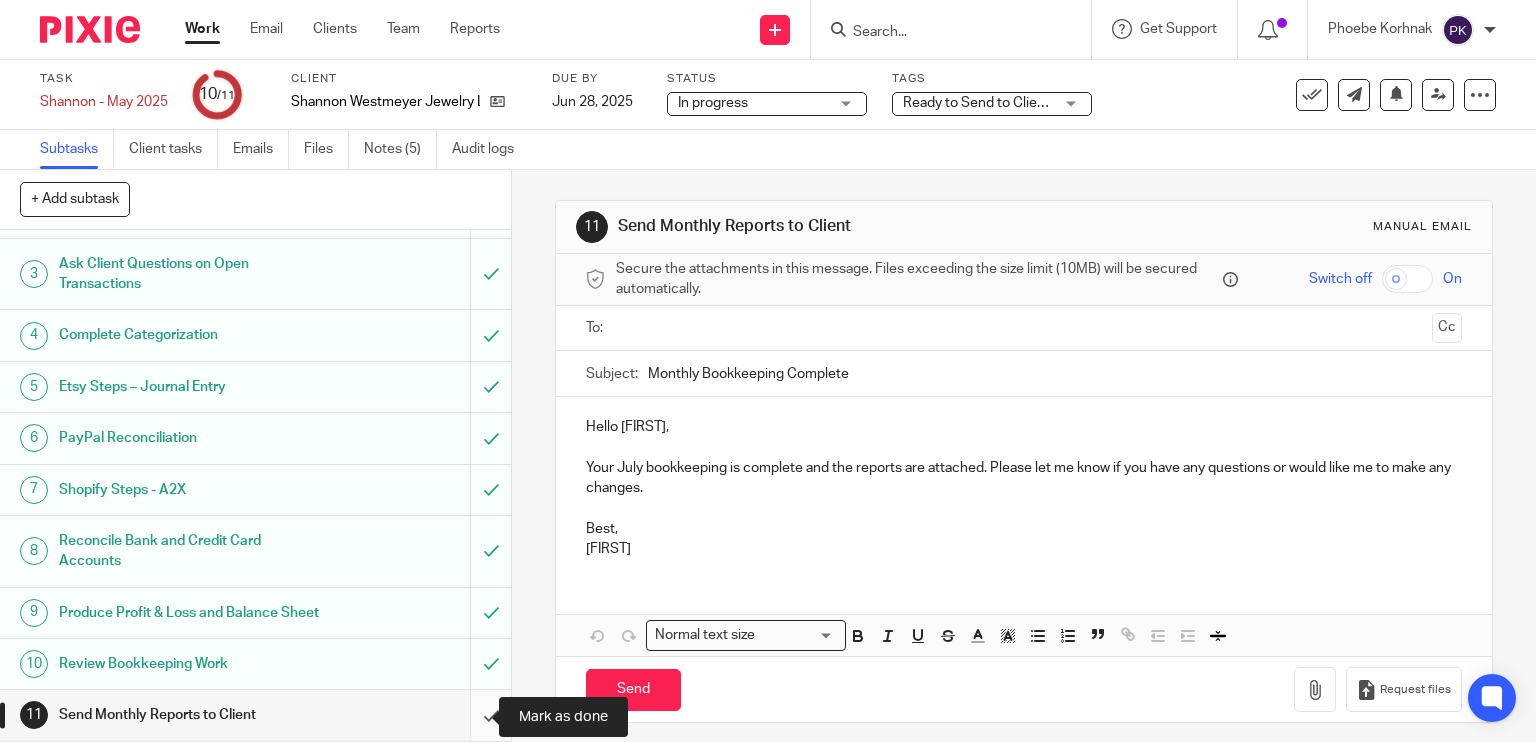 click at bounding box center (255, 715) 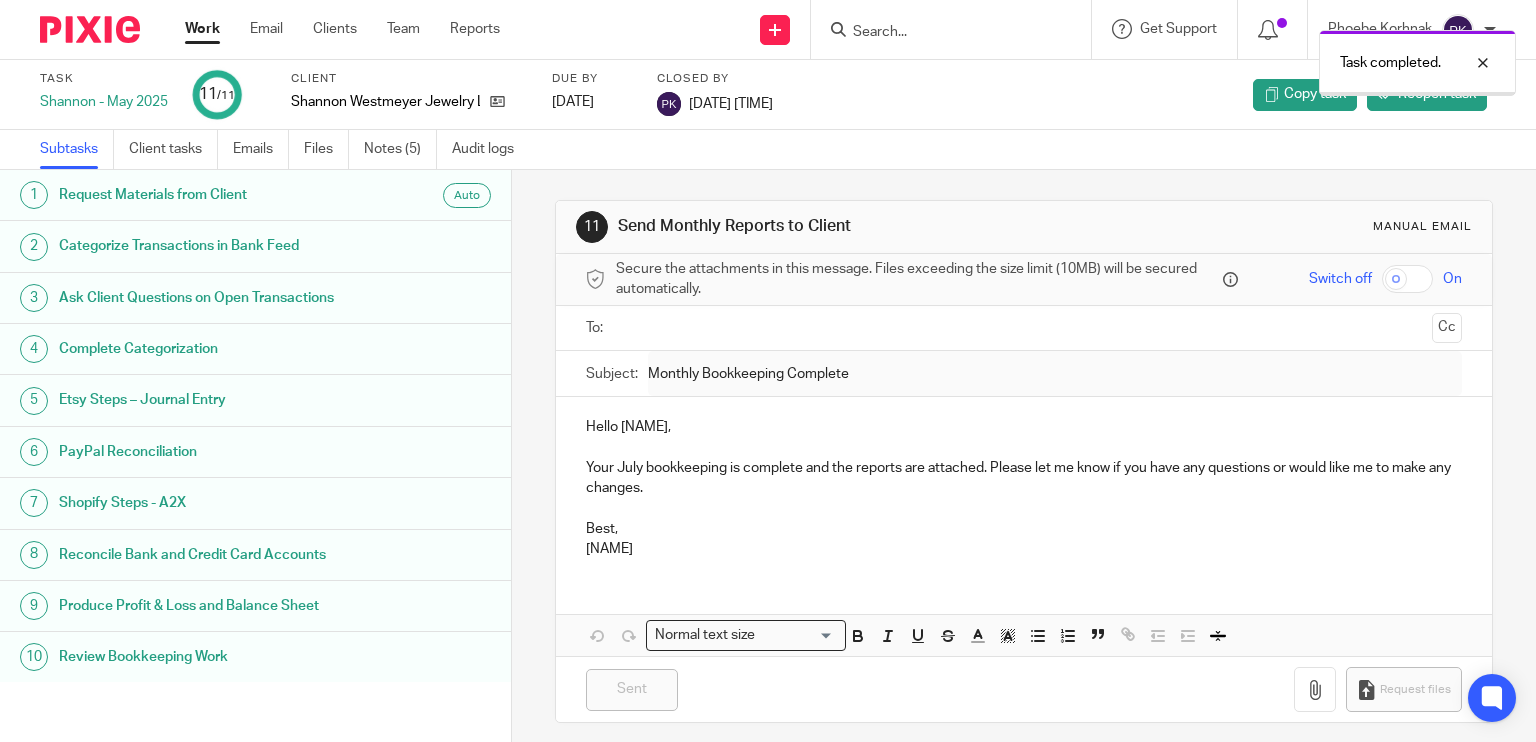 scroll, scrollTop: 0, scrollLeft: 0, axis: both 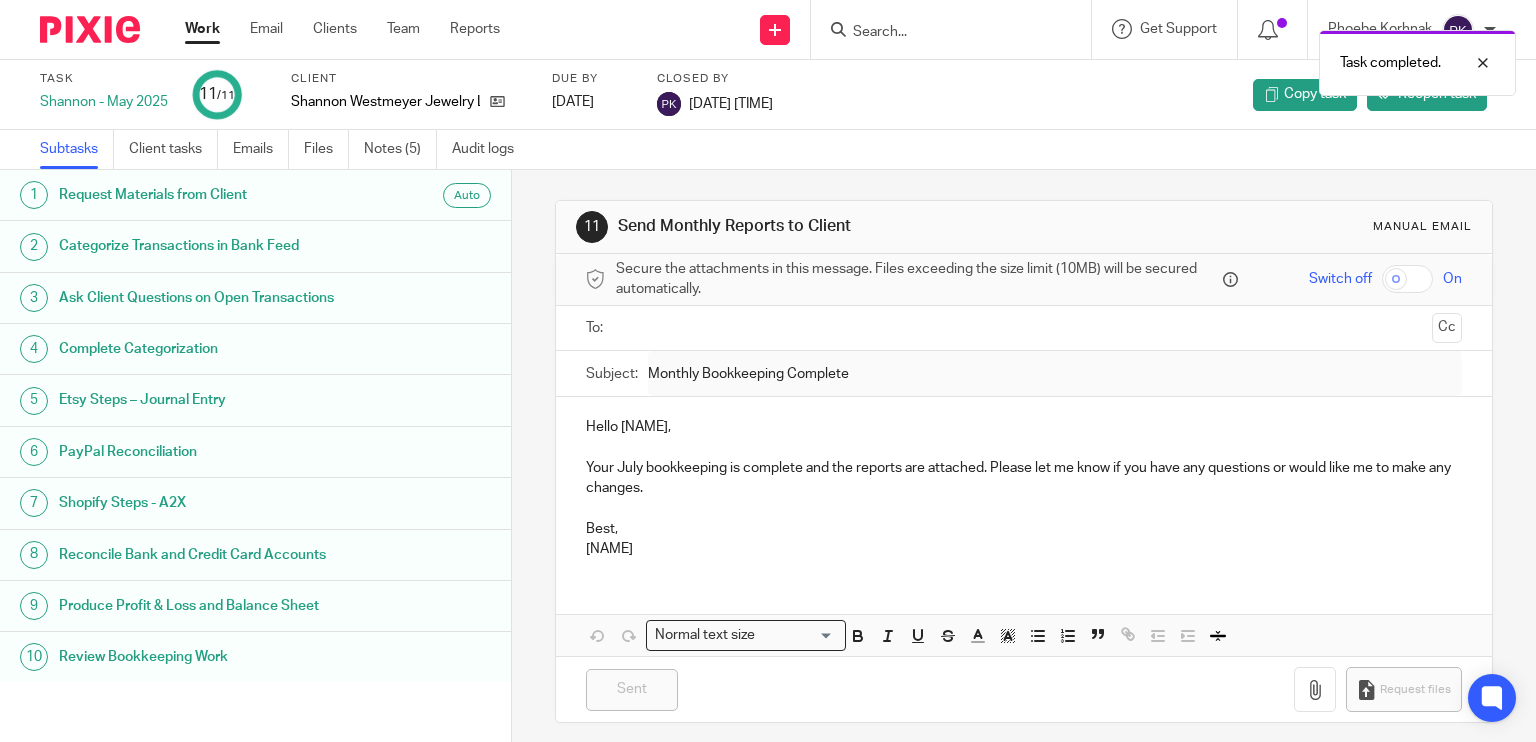 click on "Work" at bounding box center [202, 29] 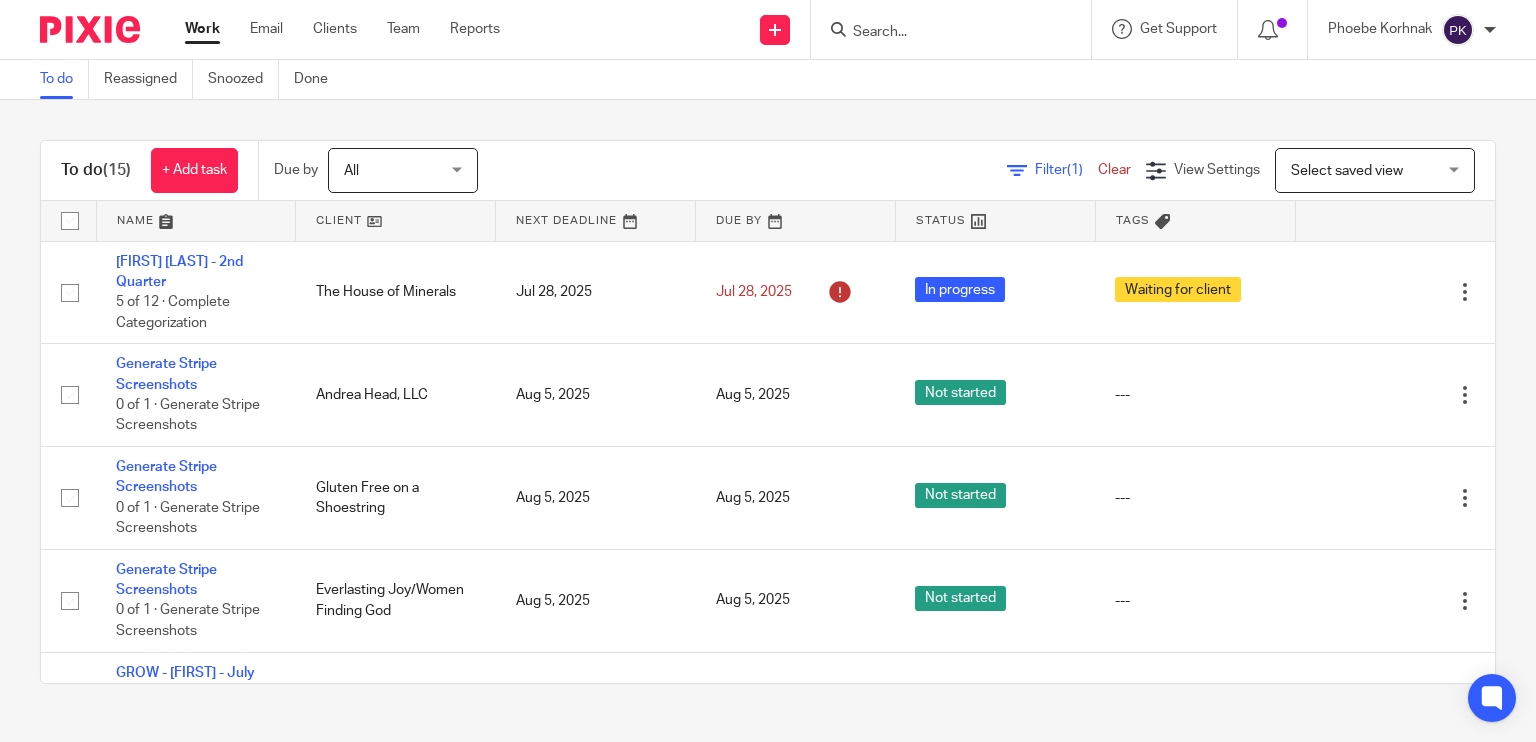 scroll, scrollTop: 0, scrollLeft: 0, axis: both 